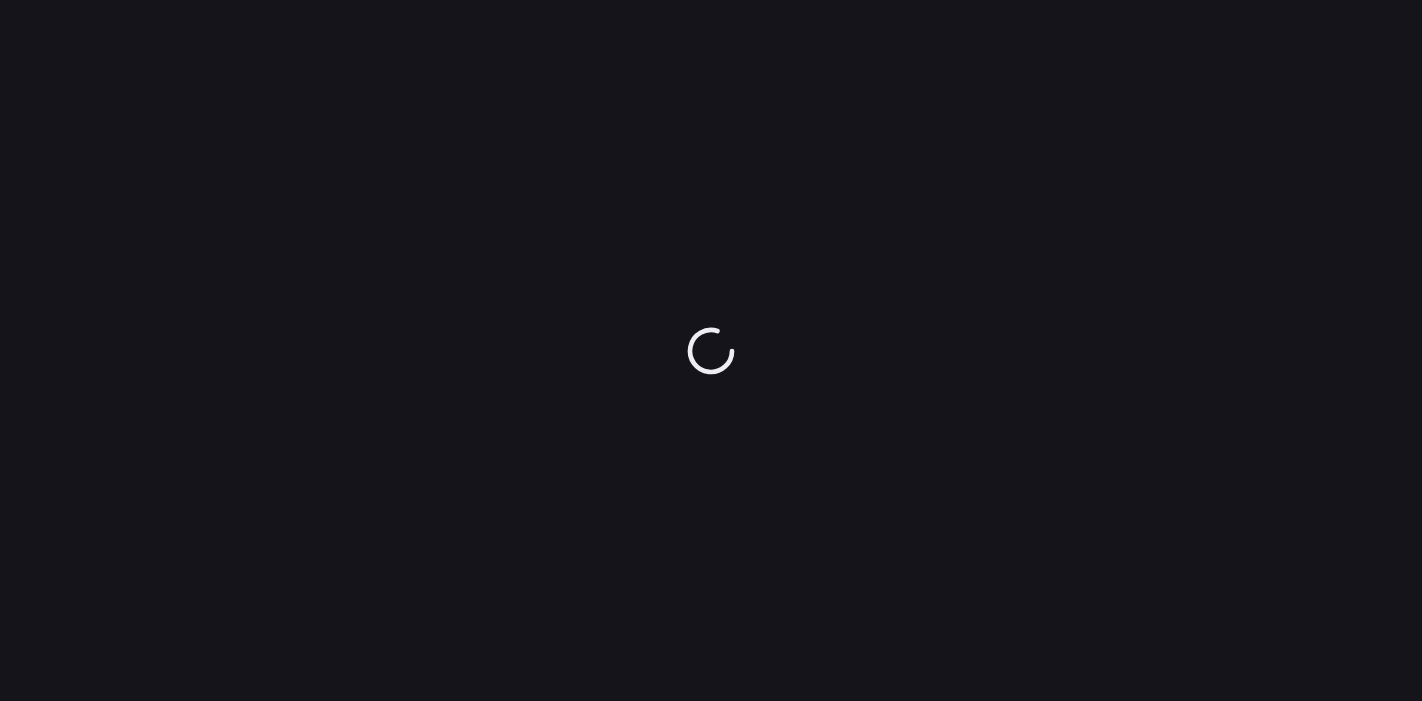 scroll, scrollTop: 0, scrollLeft: 0, axis: both 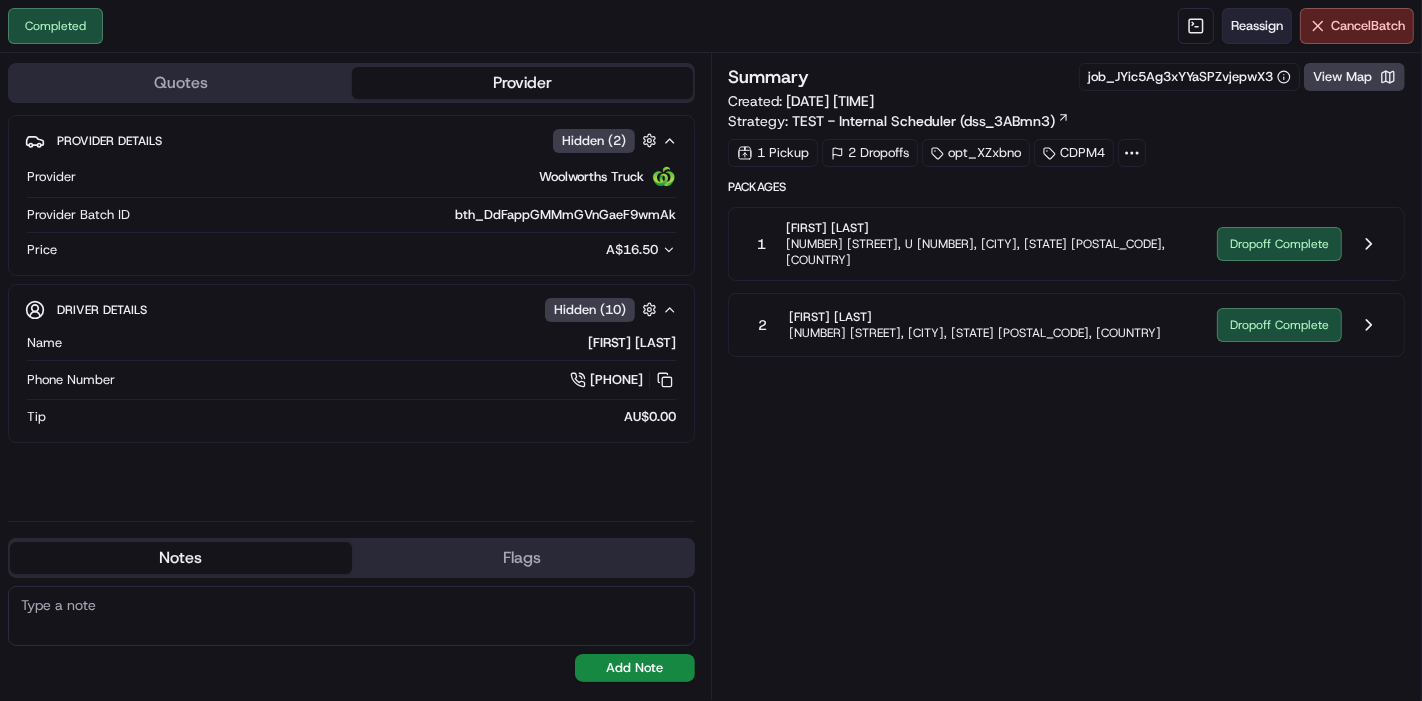 click on "Reassign" at bounding box center (1257, 26) 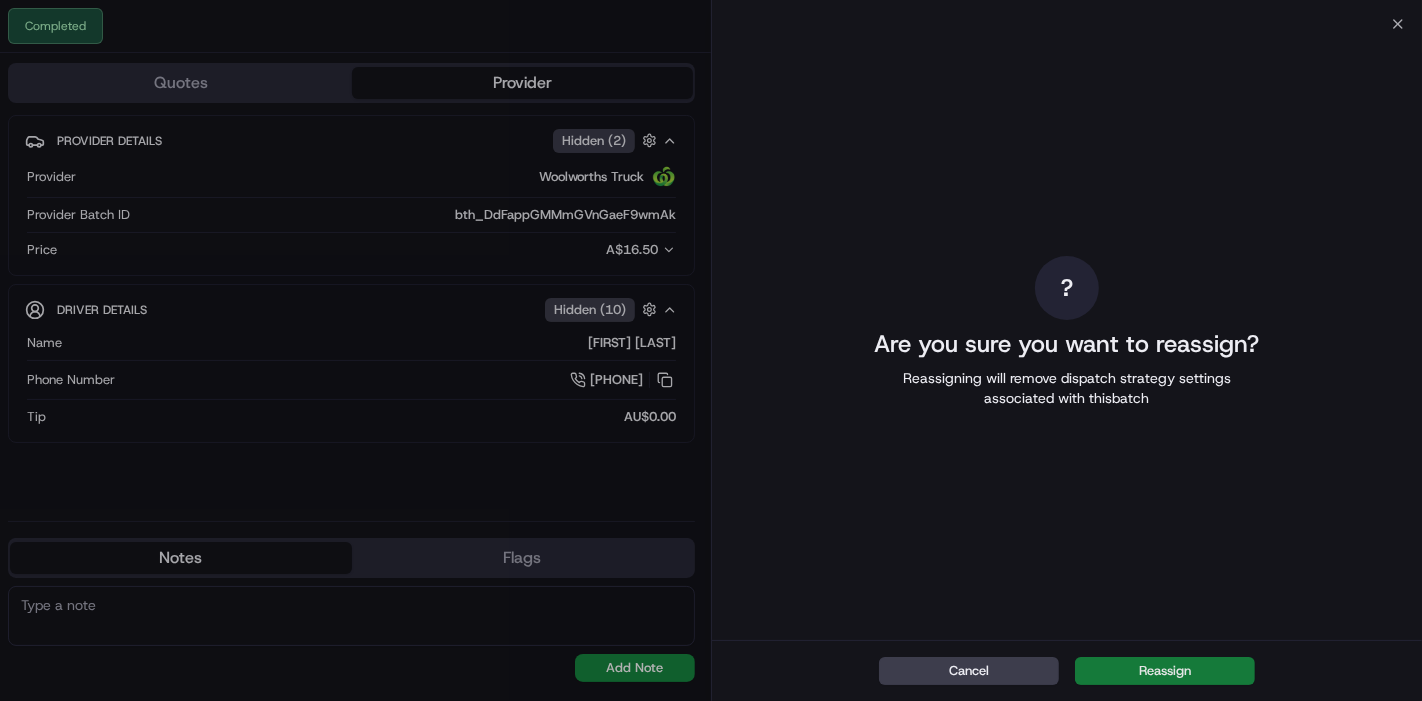 click on "Reassign" at bounding box center (1165, 671) 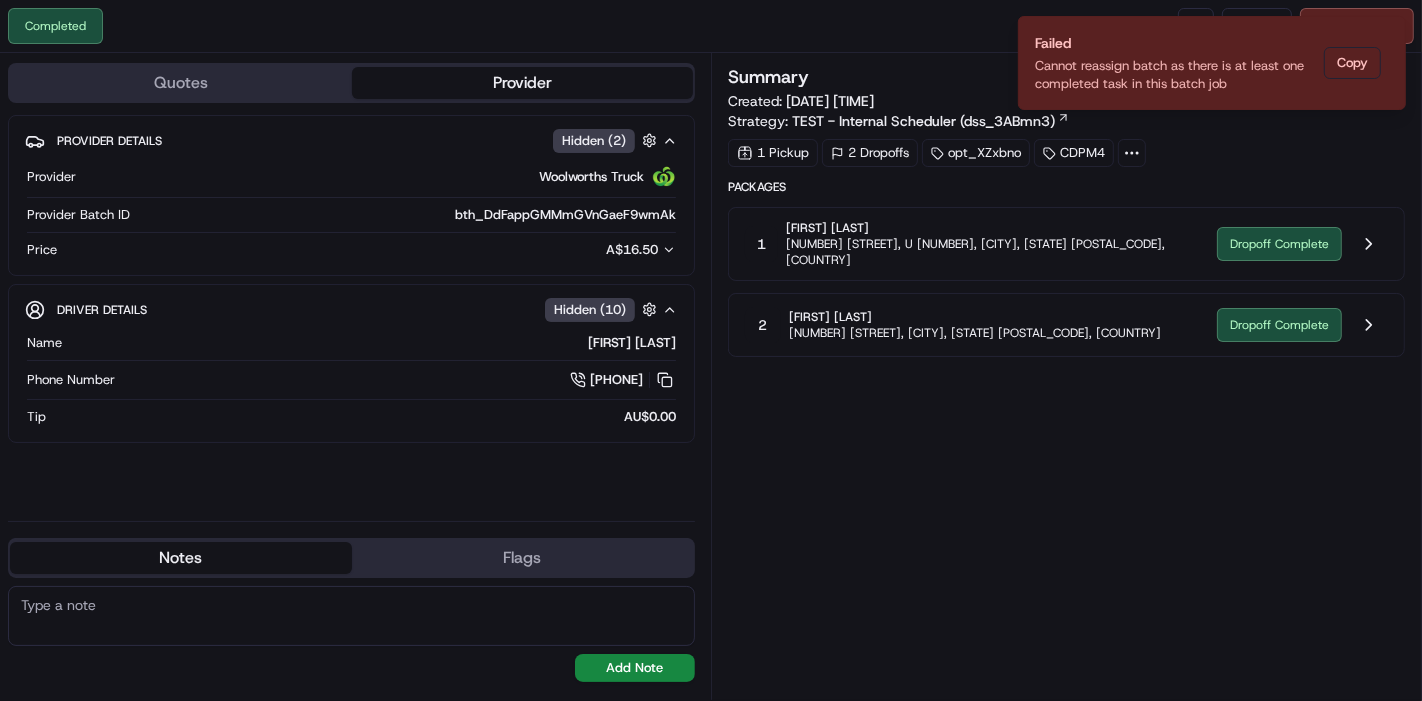 click on "Dropoff Complete" at bounding box center [1302, 325] 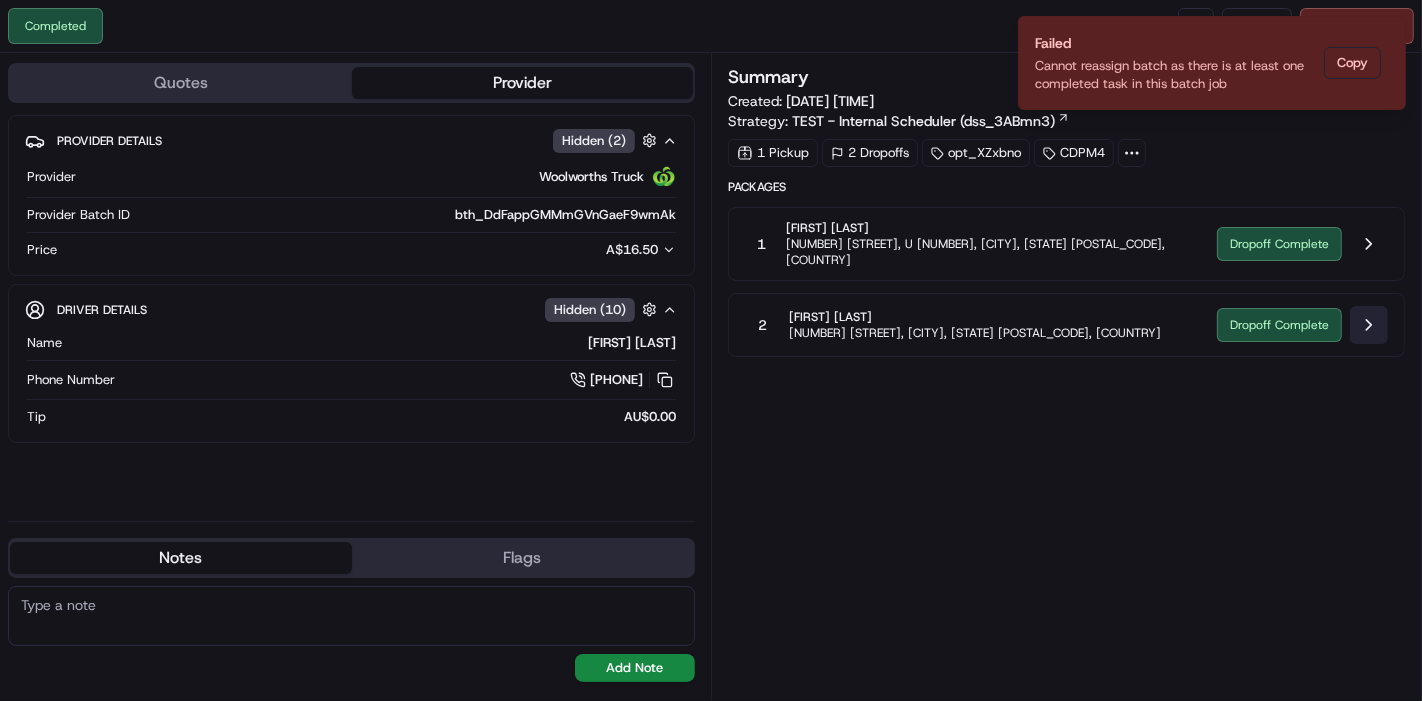 click at bounding box center [1369, 325] 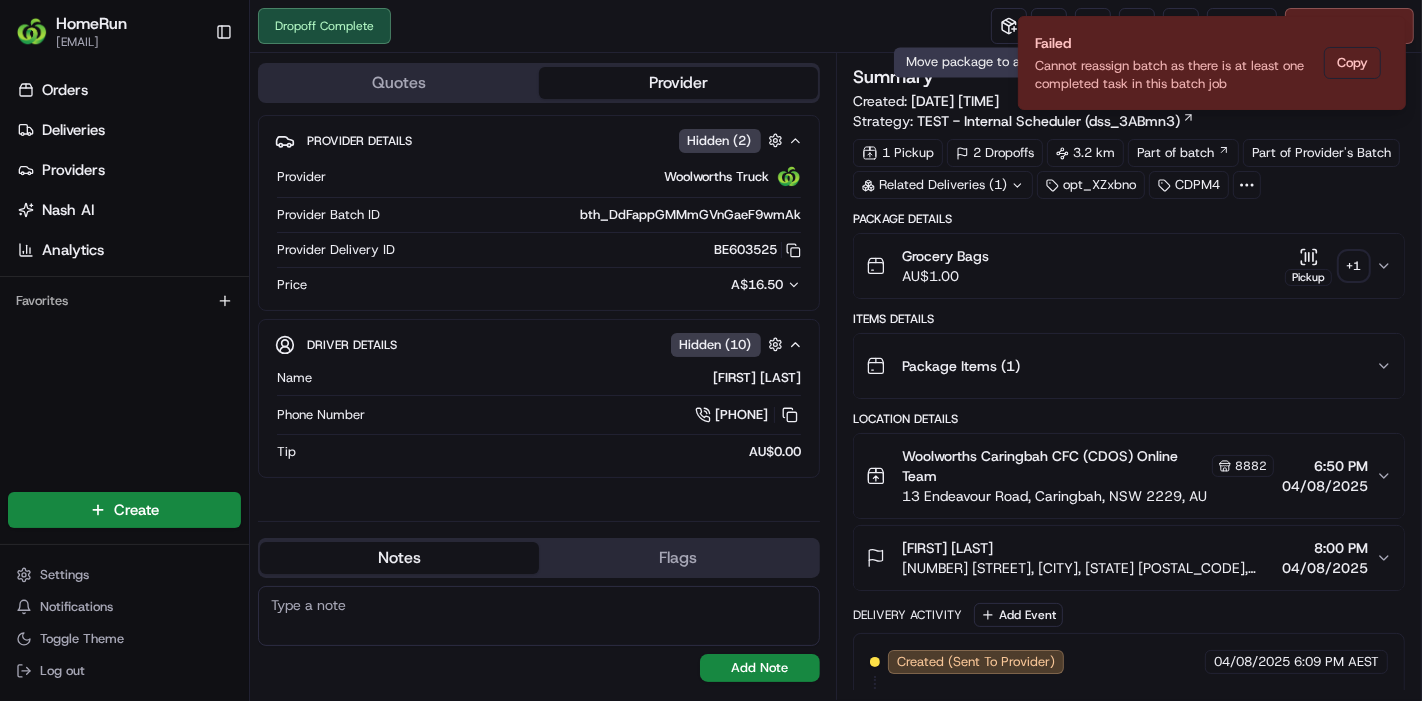 click on "Dropoff Complete Reassign Cancel  Delivery" at bounding box center (836, 26) 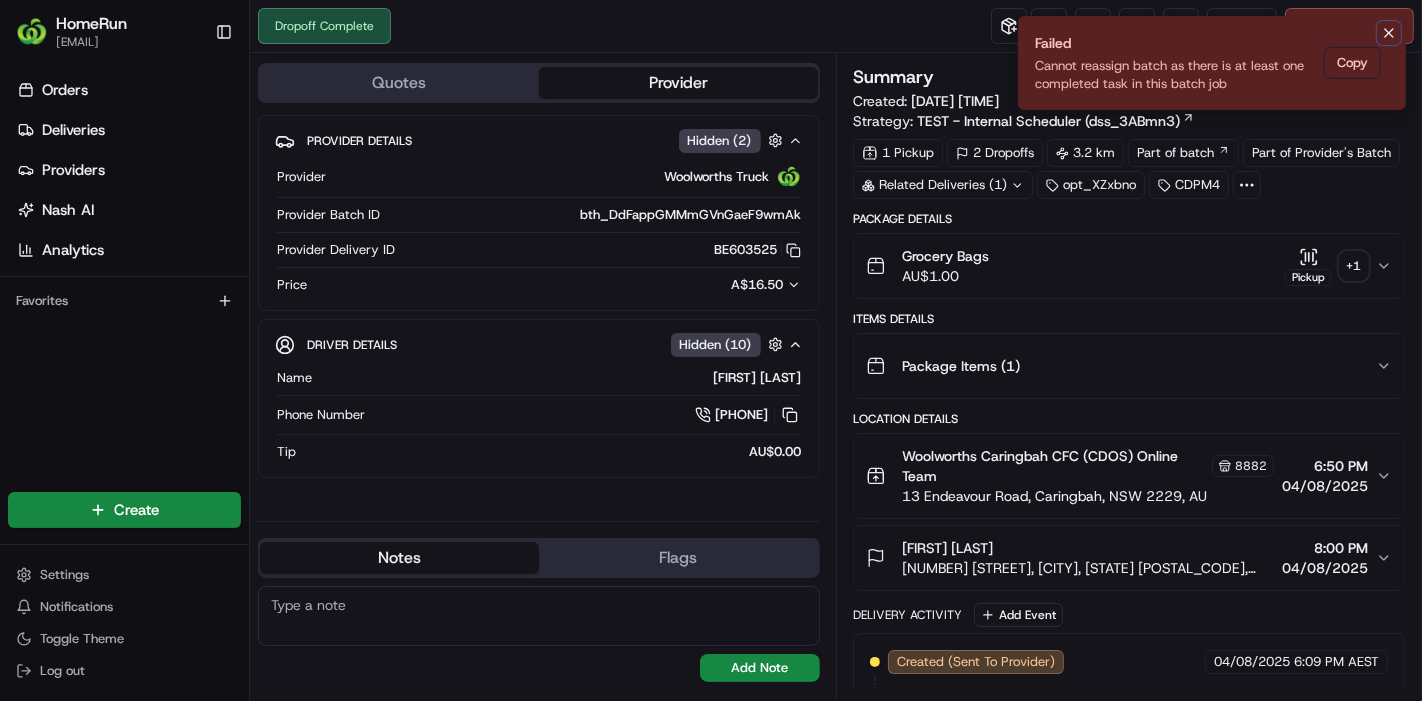 click 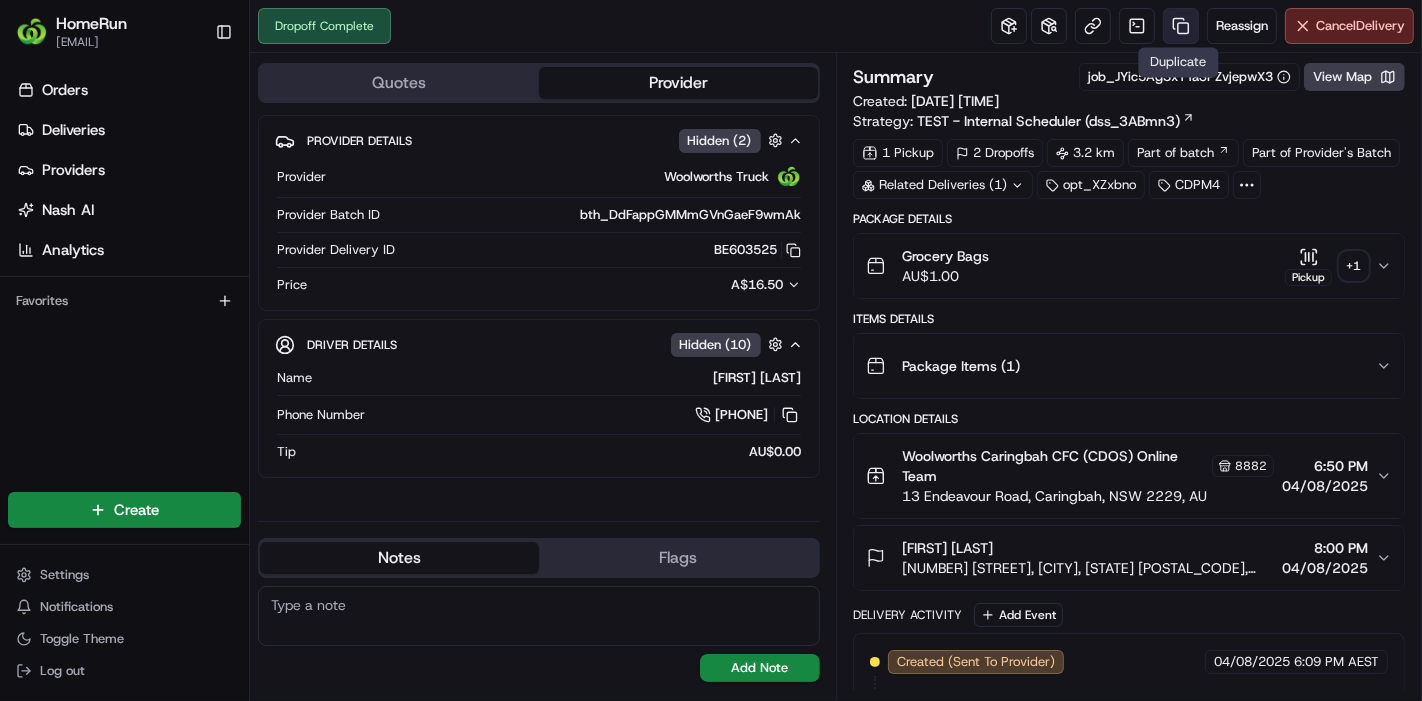 click at bounding box center [1181, 26] 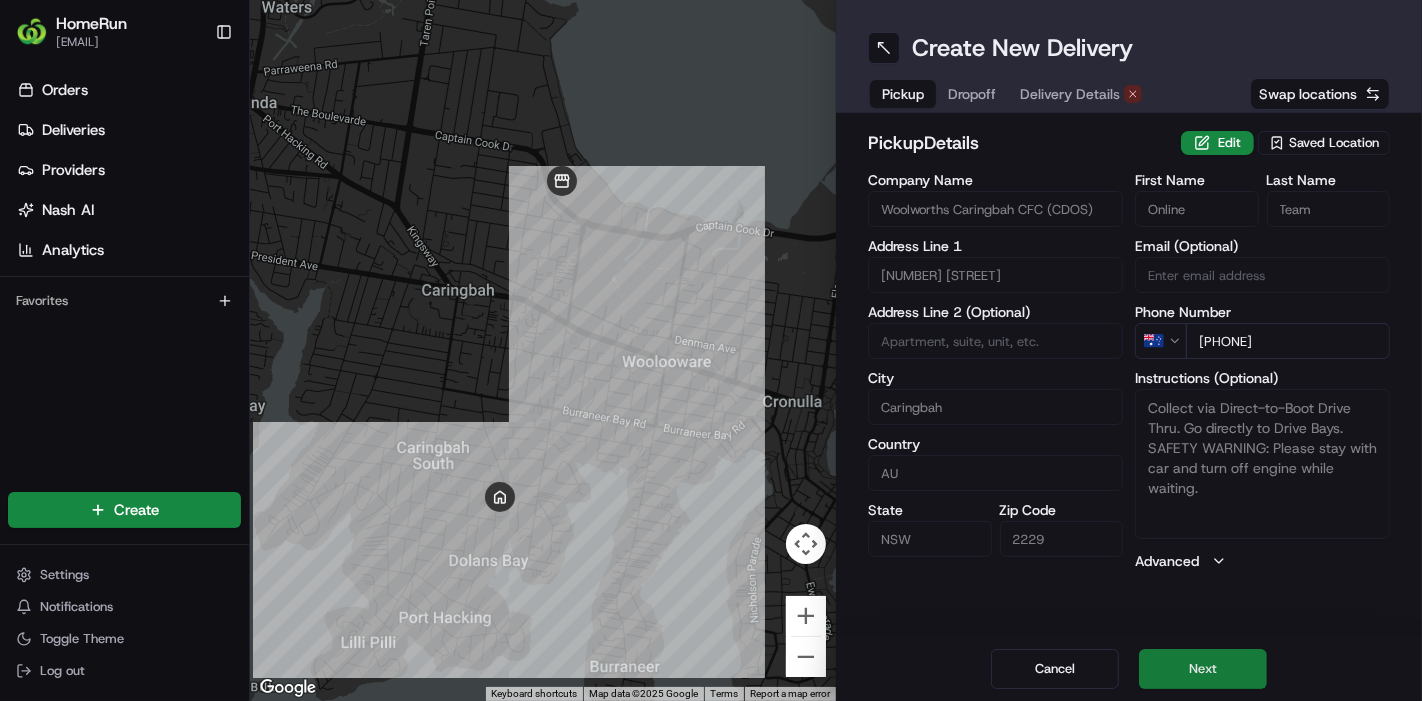 click on "Next" at bounding box center [1203, 669] 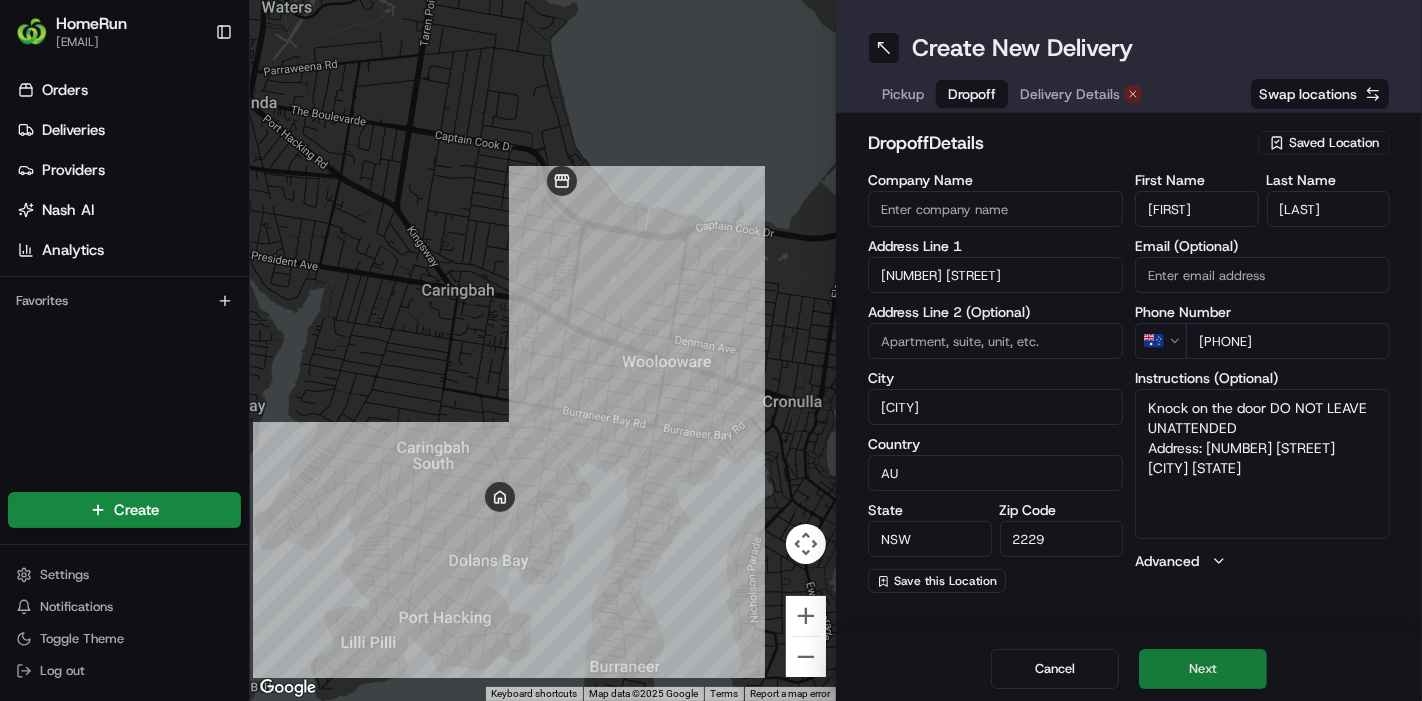 click on "Next" at bounding box center [1203, 669] 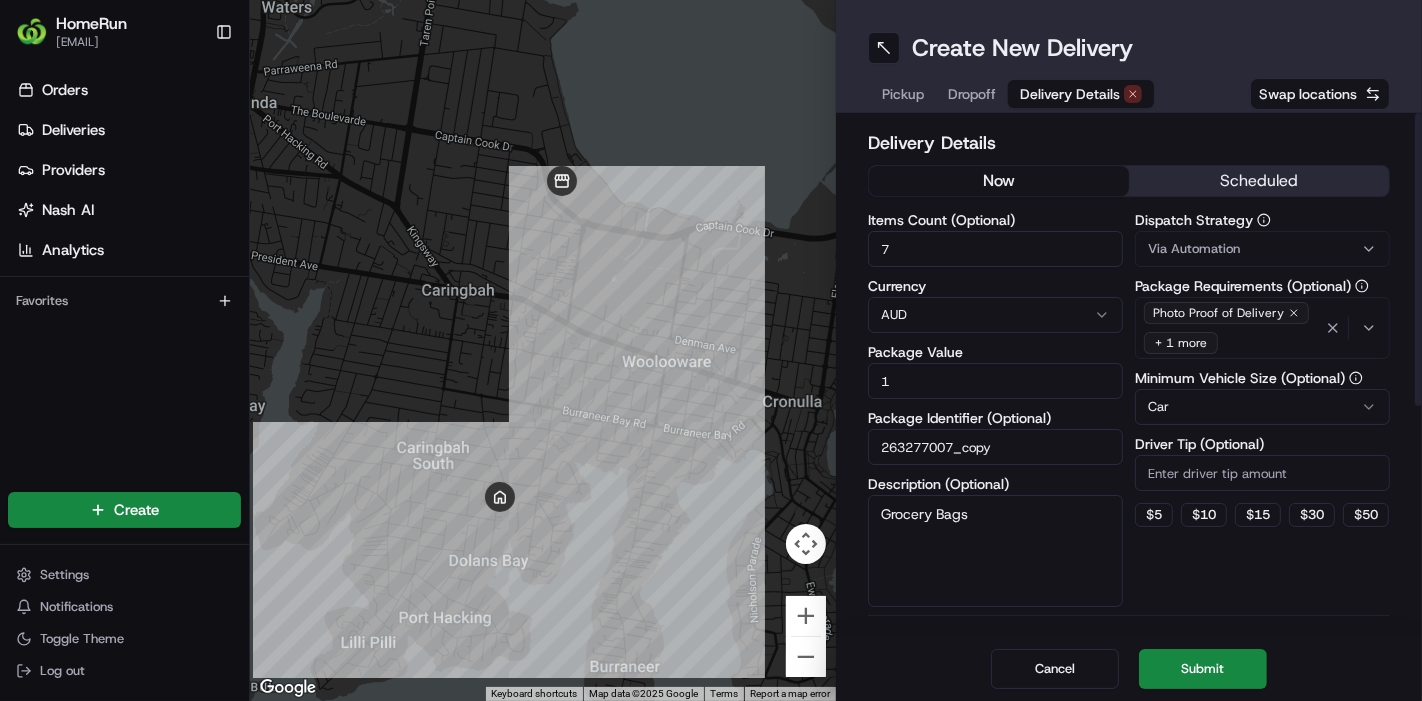 click on "now" at bounding box center (999, 181) 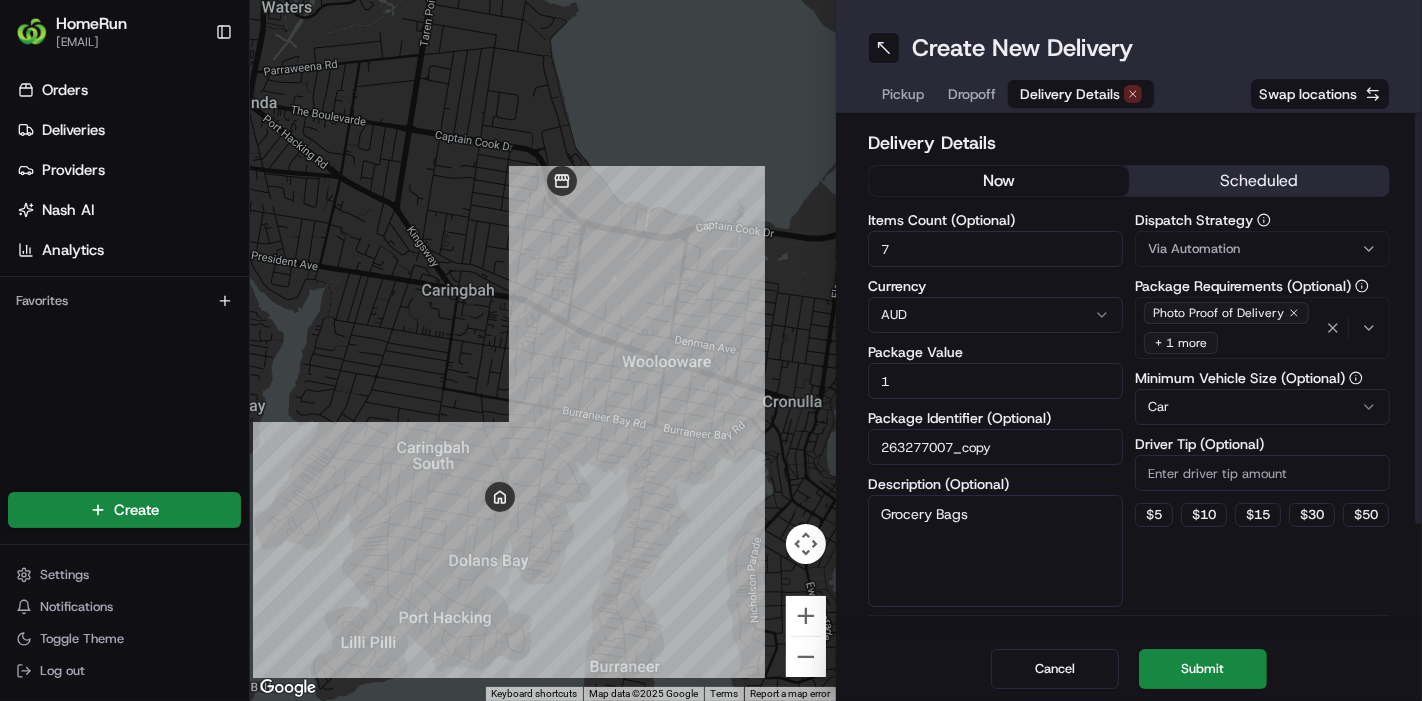 click on "now" at bounding box center (999, 181) 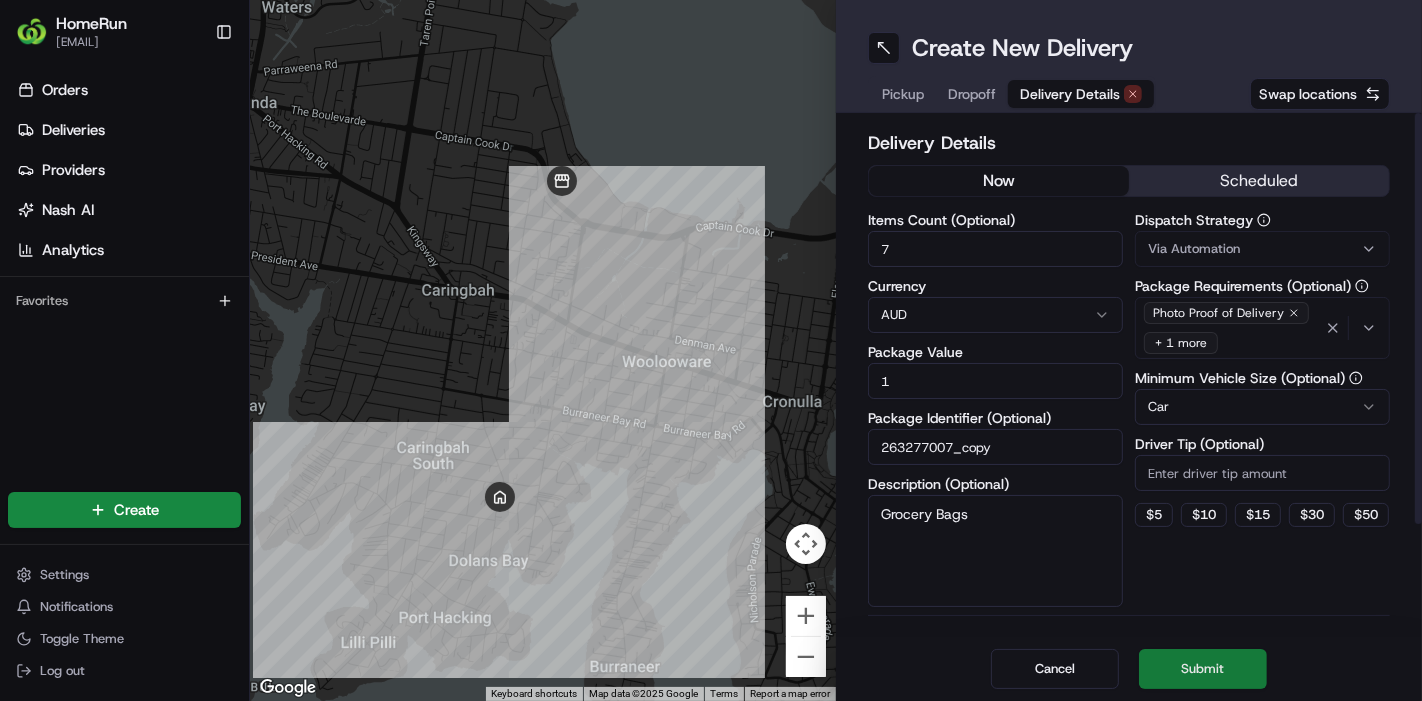 click on "Submit" at bounding box center [1203, 669] 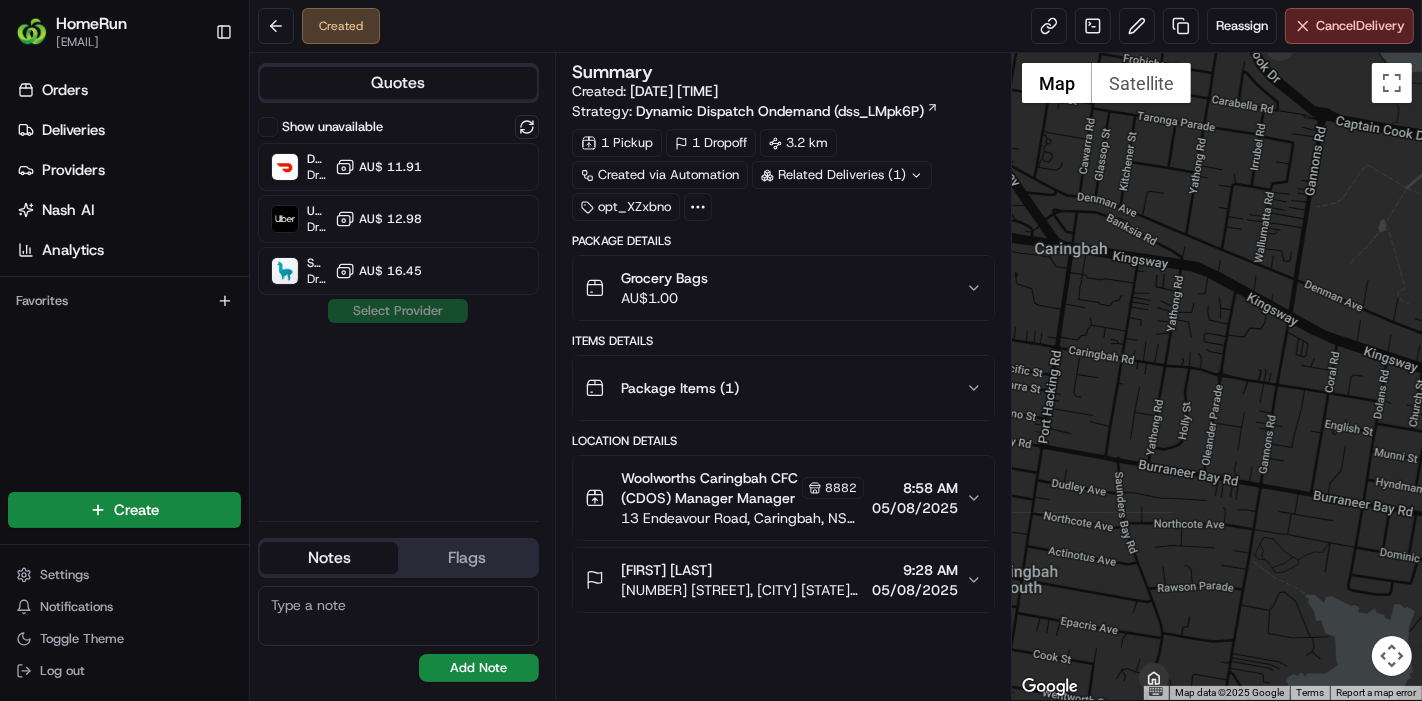 click at bounding box center (398, 616) 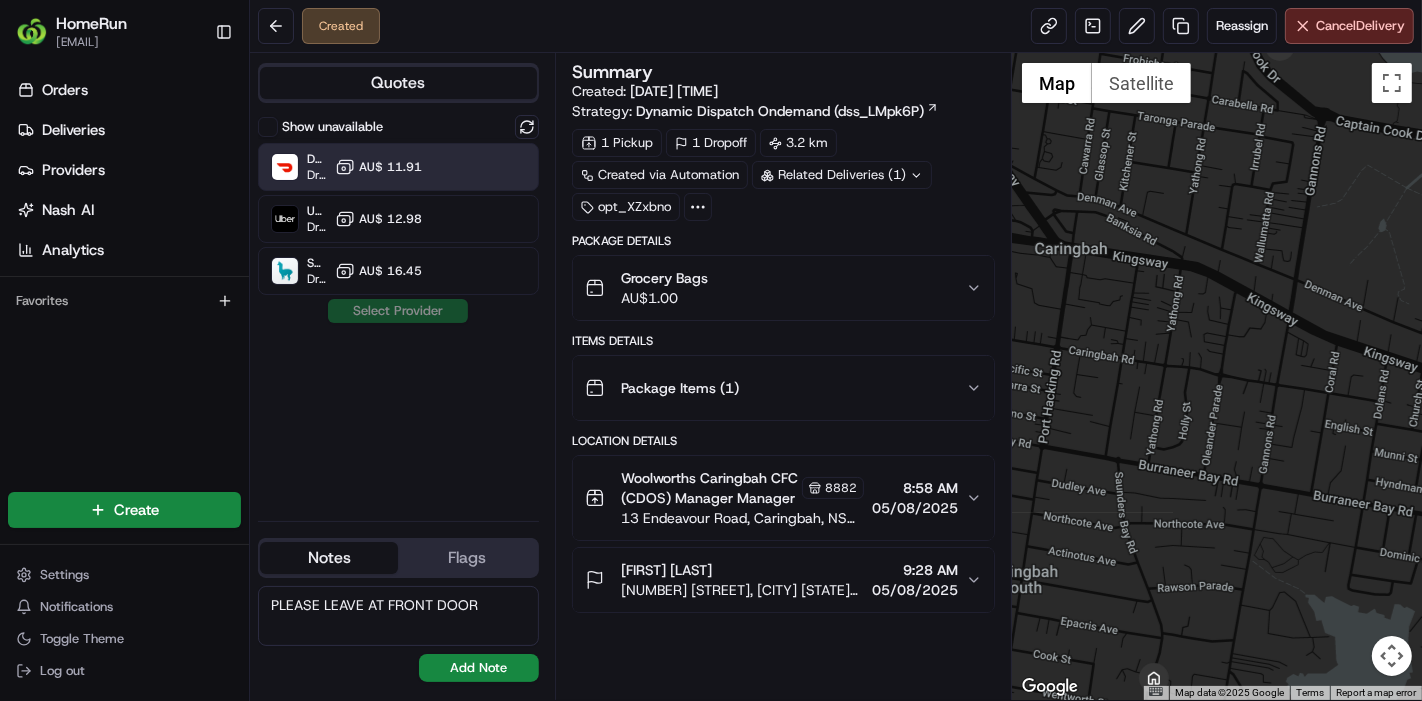 type on "PLEASE LEAVE AT FRONT DOOR" 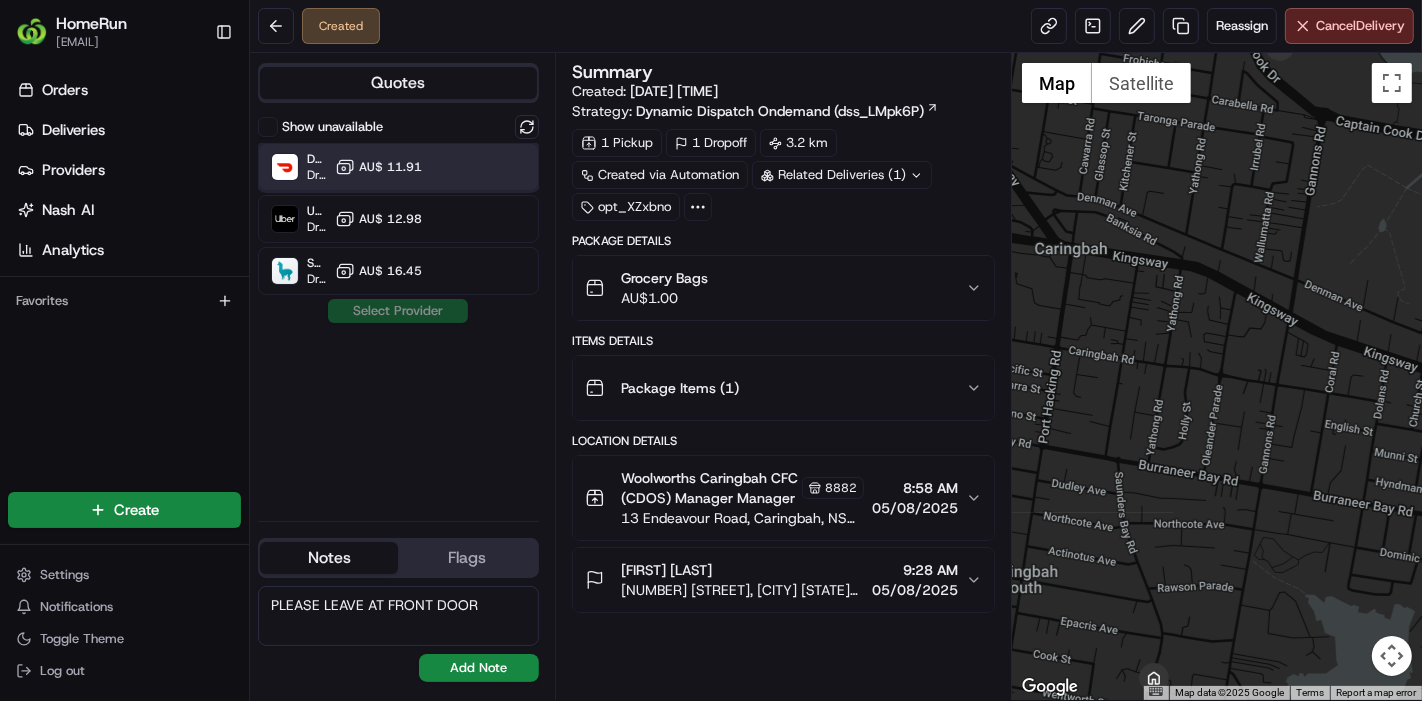 click on "DoorDash Dropoff ETA   41 minutes AU$   11.91" at bounding box center [398, 167] 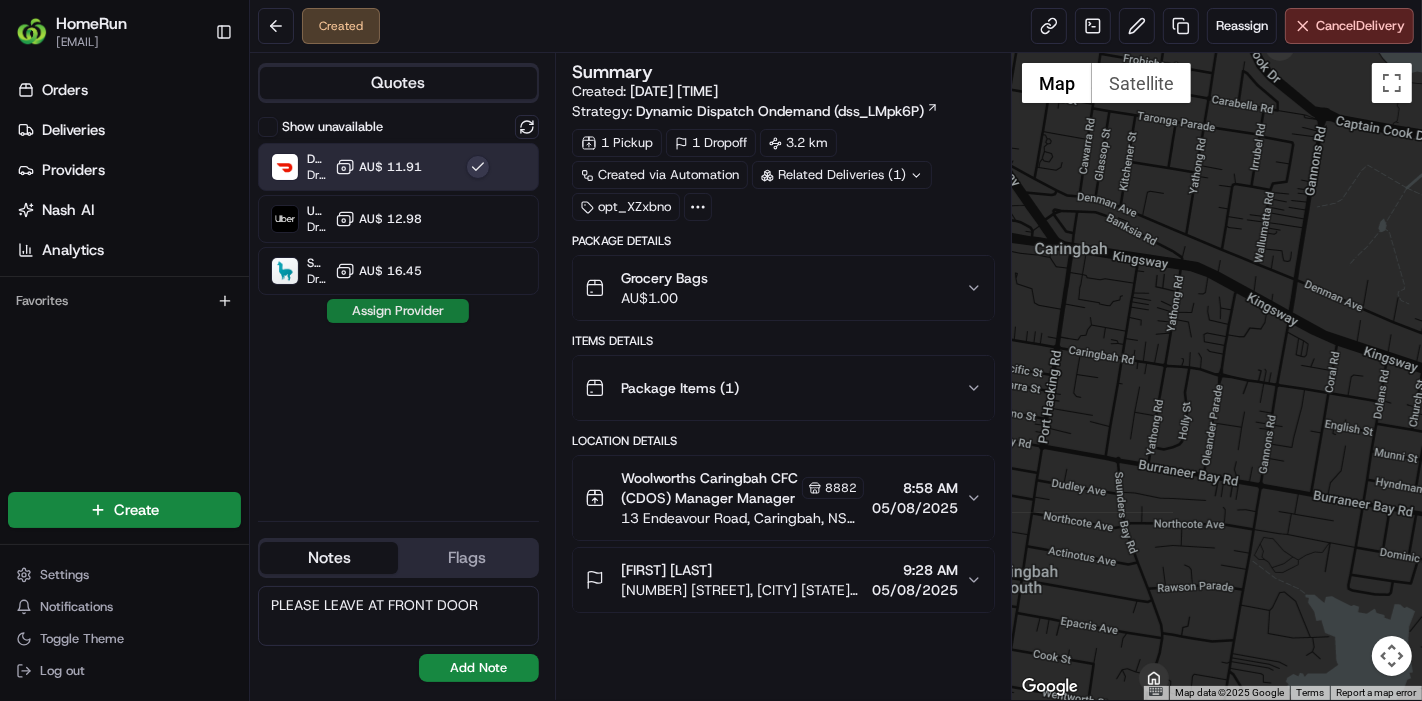 click on "Assign Provider" at bounding box center [398, 311] 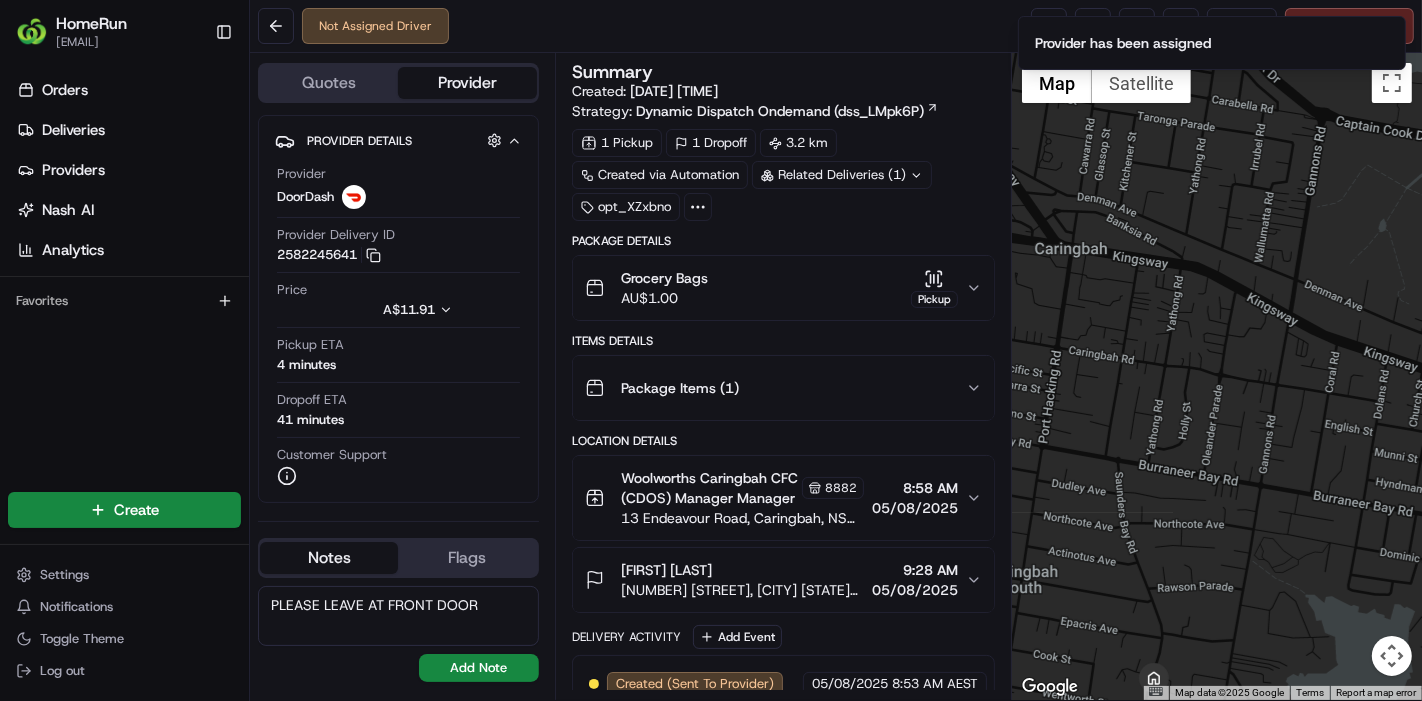 click on "Add Note" at bounding box center (479, 668) 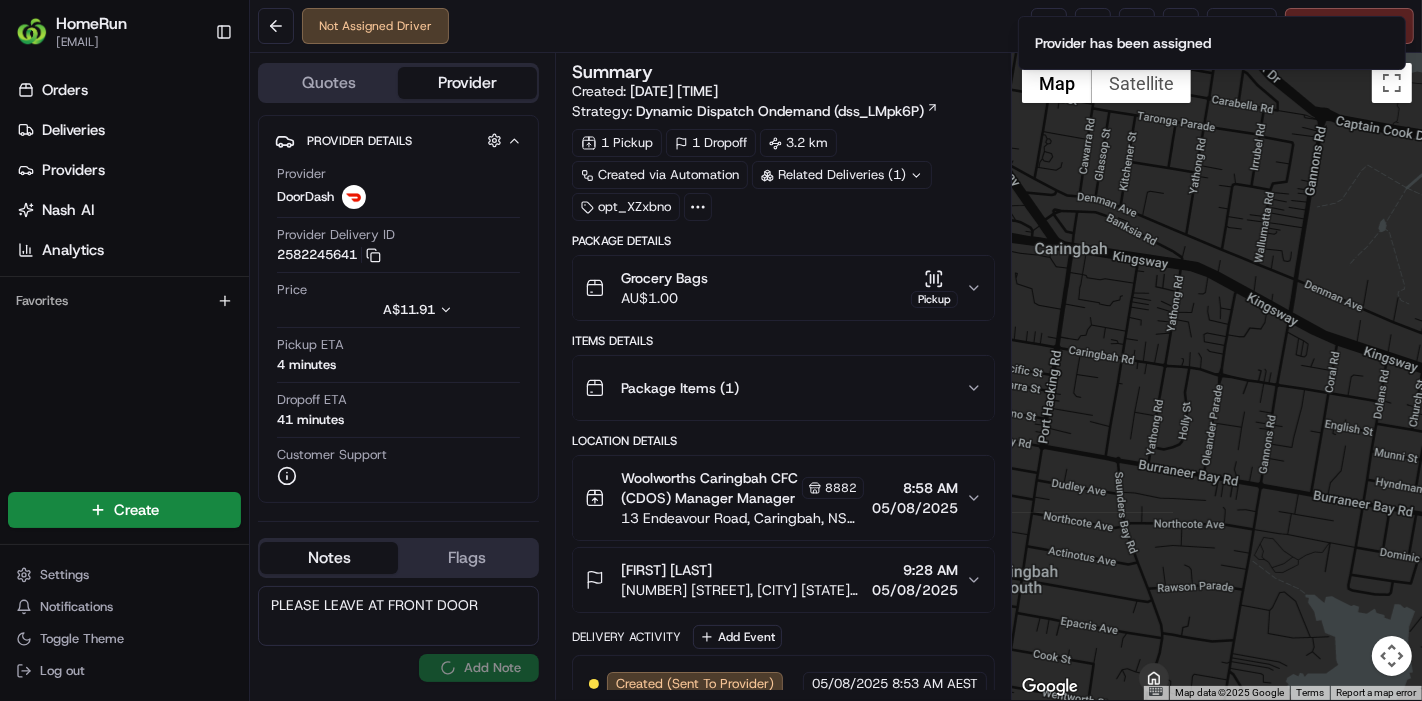 type 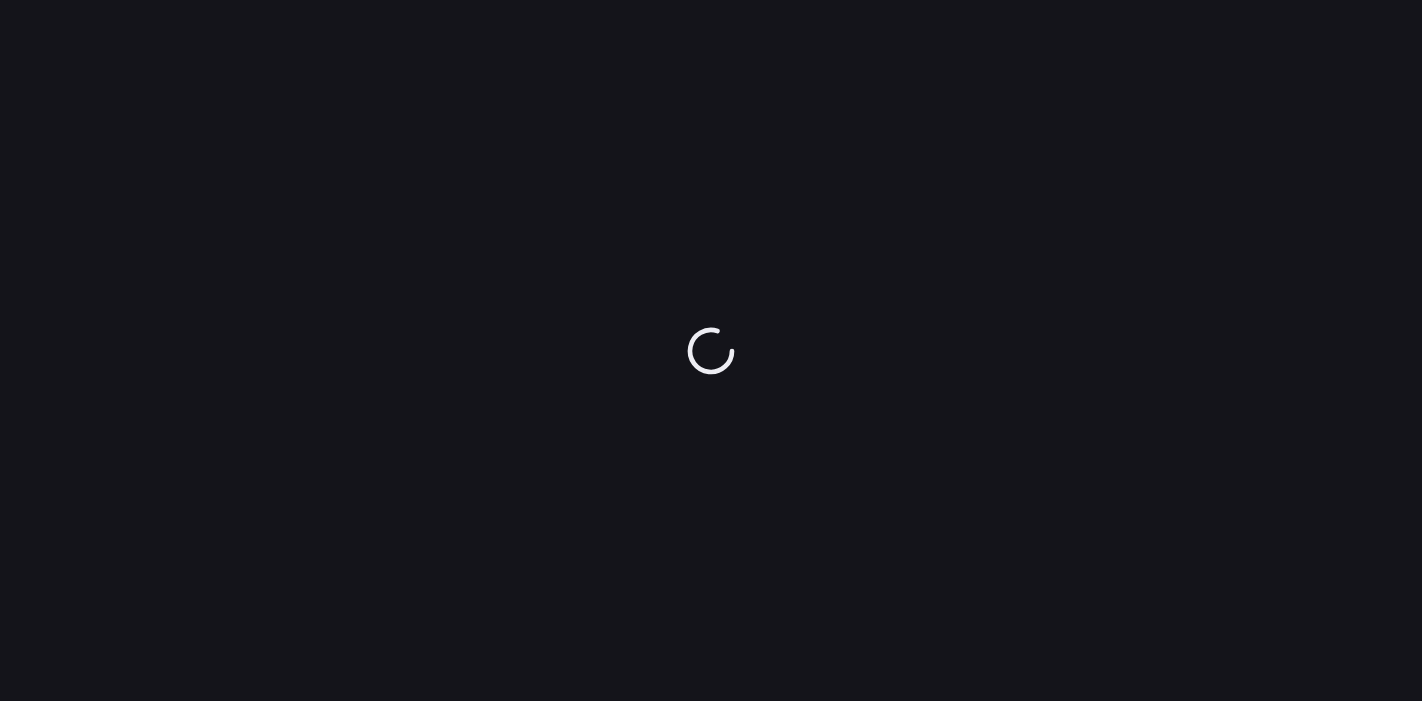 scroll, scrollTop: 0, scrollLeft: 0, axis: both 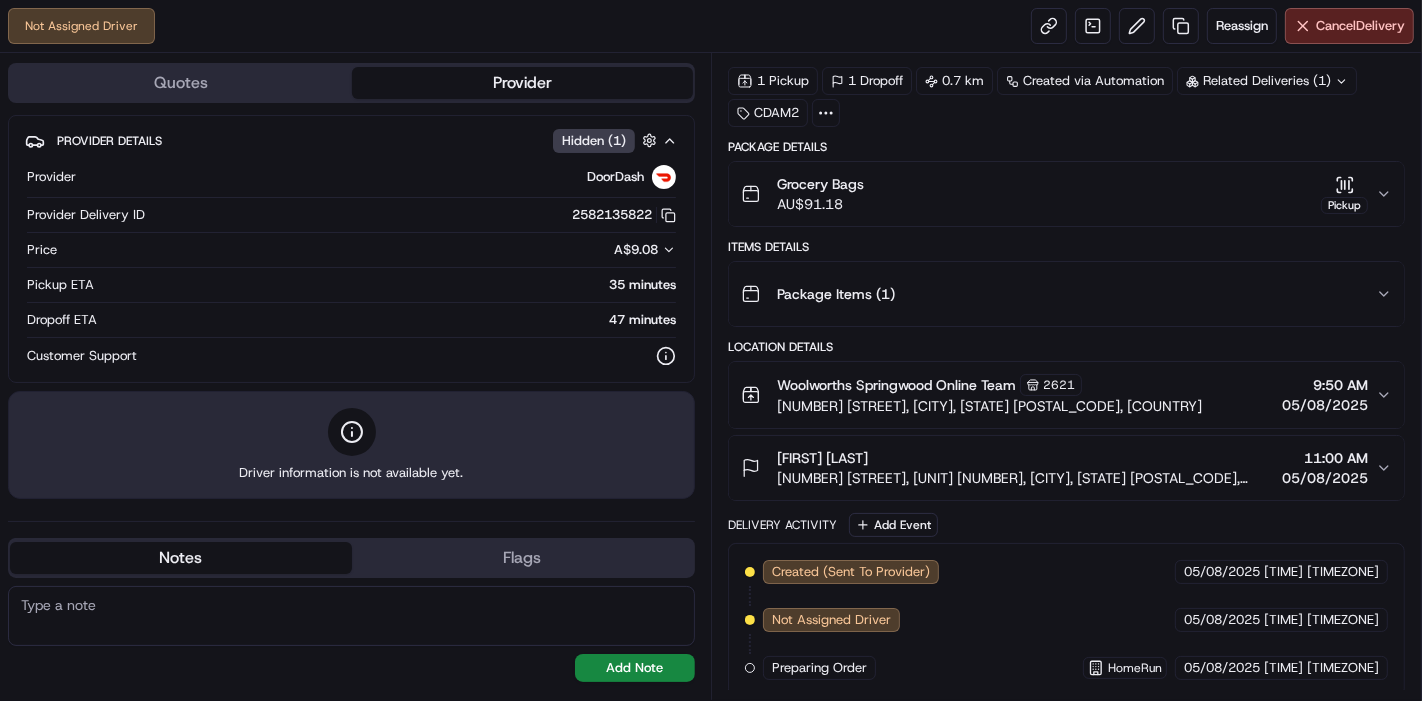 click at bounding box center (351, 616) 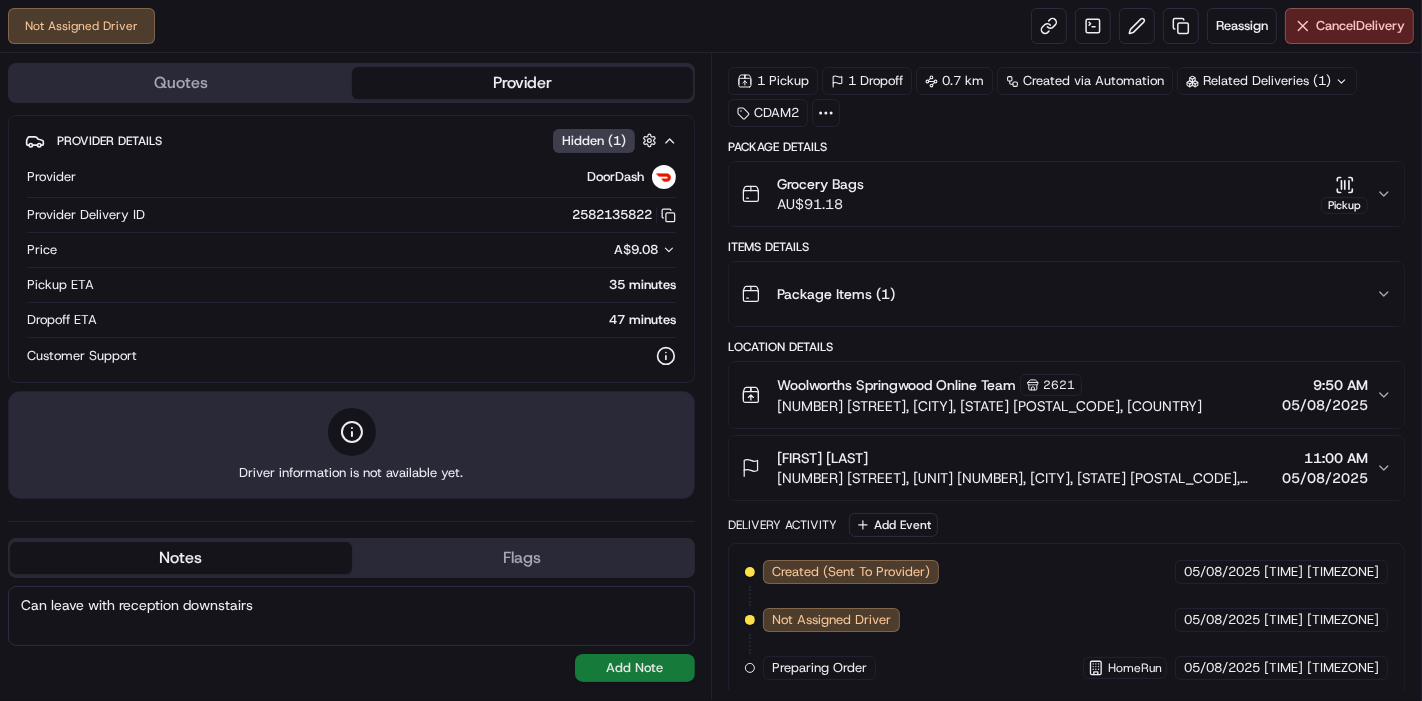 type on "Can leave with reception downstairs" 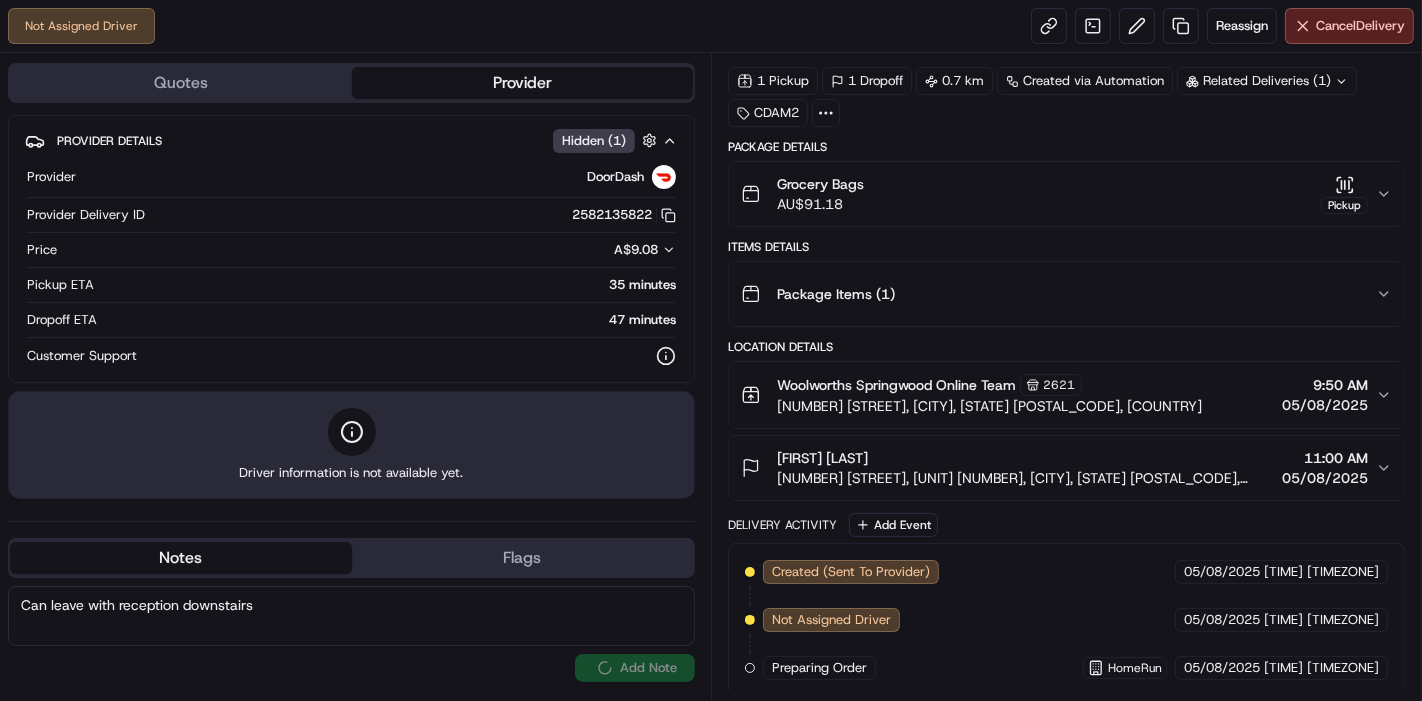 type 